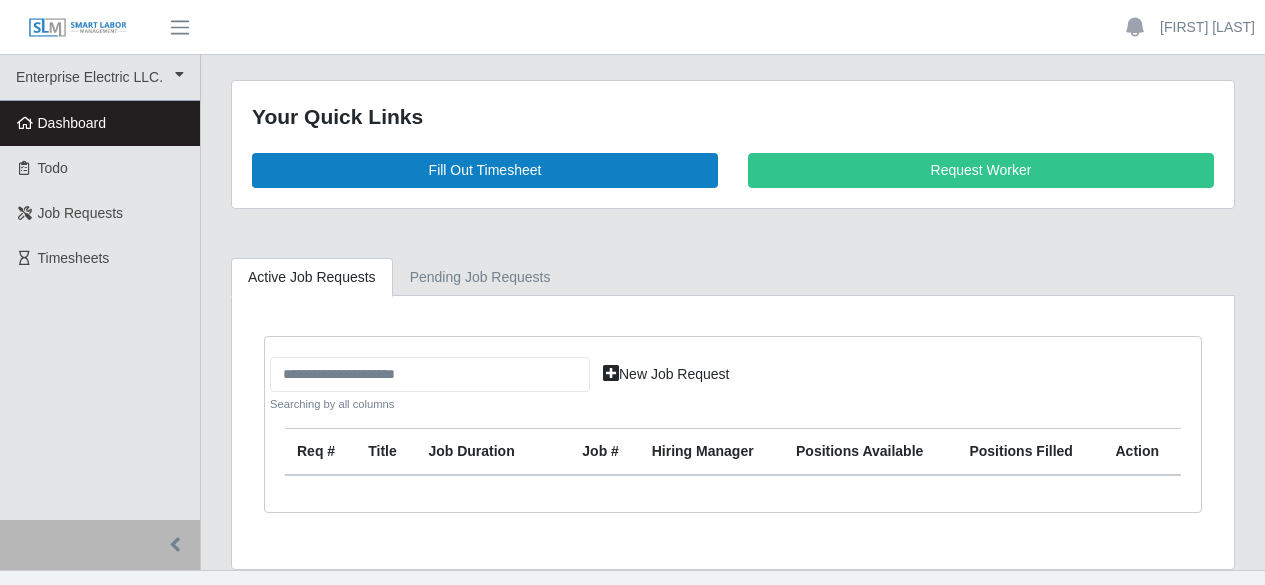 scroll, scrollTop: 0, scrollLeft: 0, axis: both 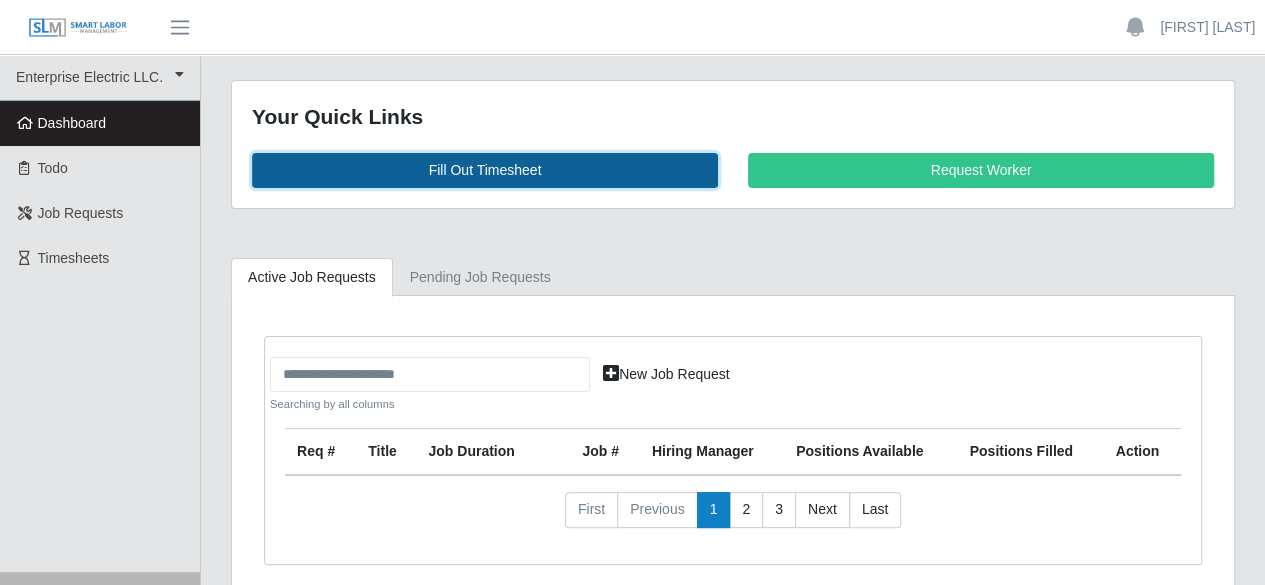 click on "Fill Out Timesheet" at bounding box center (485, 170) 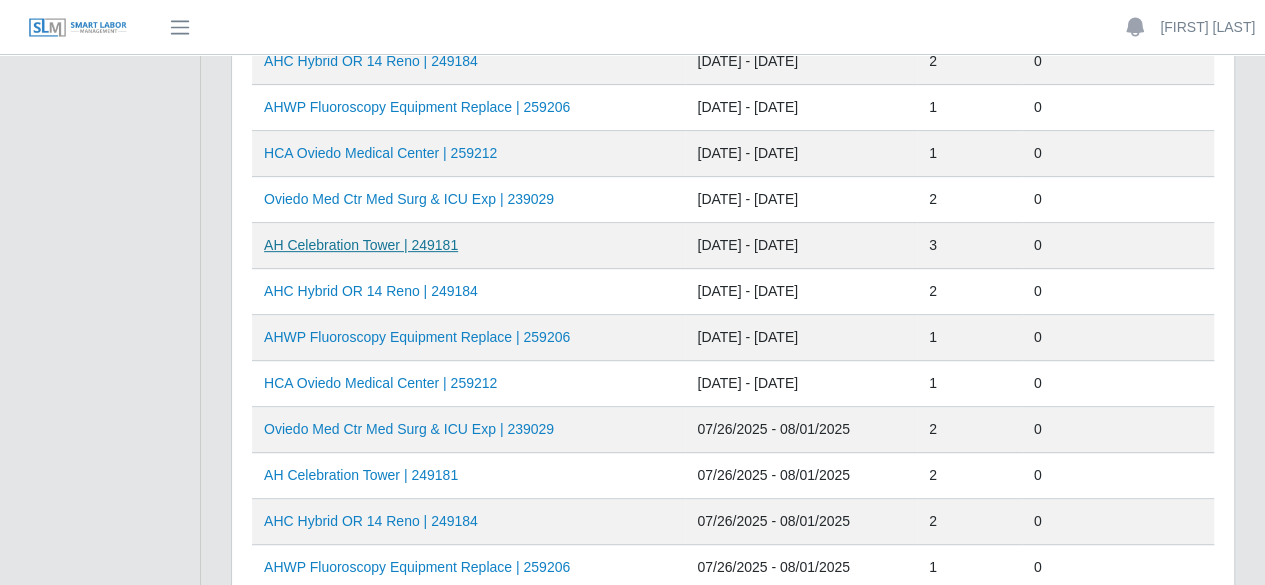 scroll, scrollTop: 200, scrollLeft: 0, axis: vertical 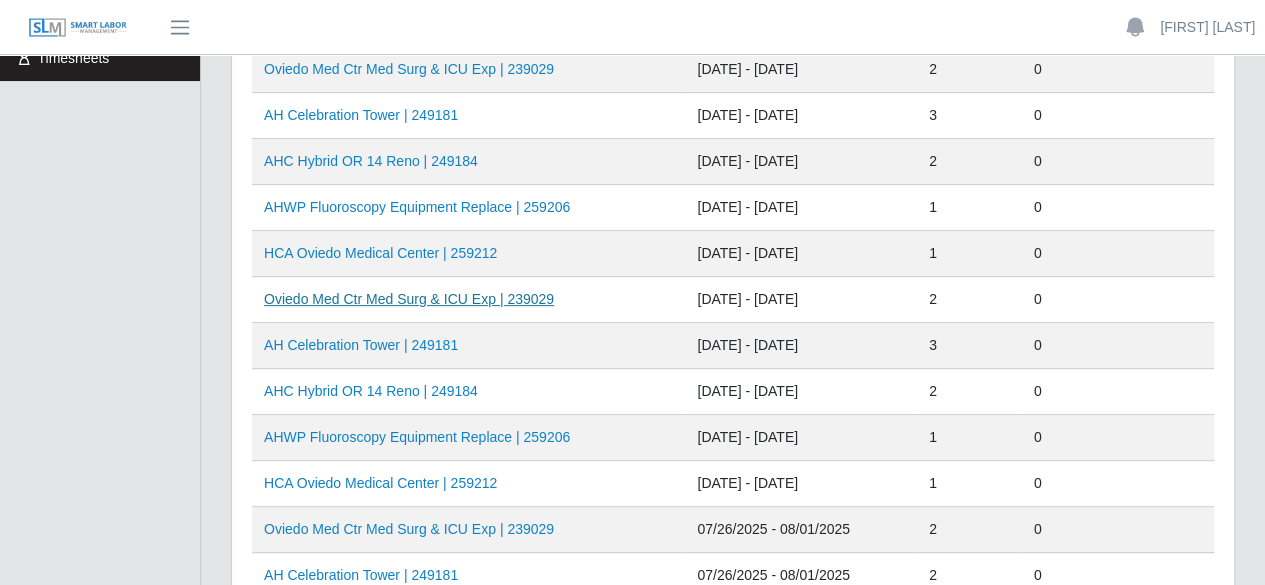 click on "Oviedo Med Ctr Med Surg & ICU Exp | 239029" at bounding box center [409, 299] 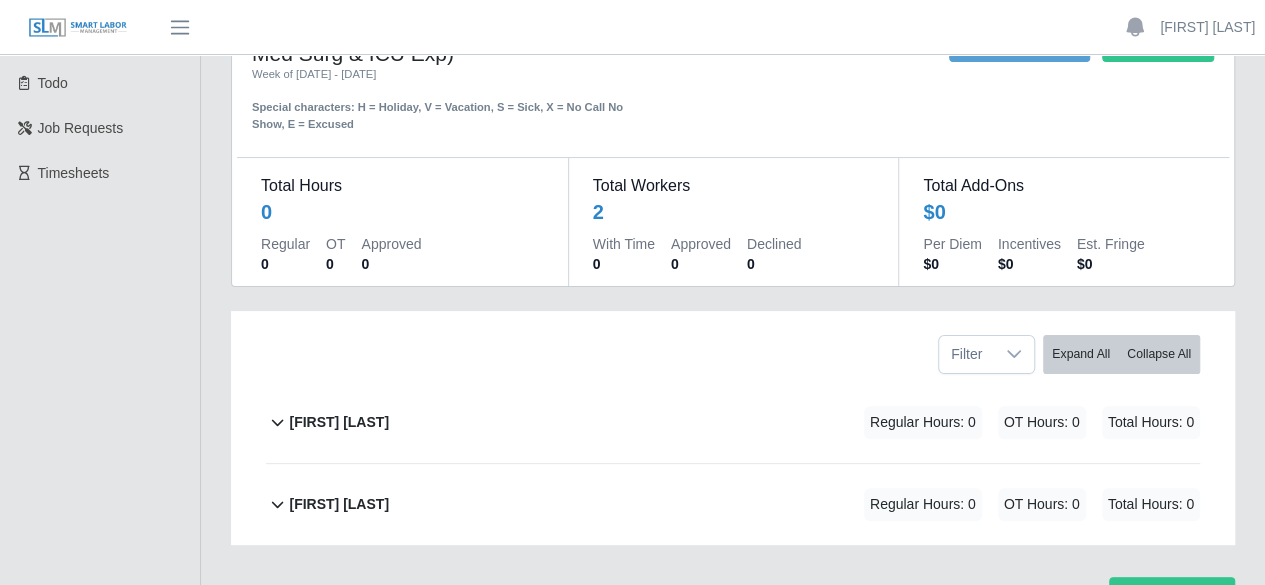 scroll, scrollTop: 0, scrollLeft: 0, axis: both 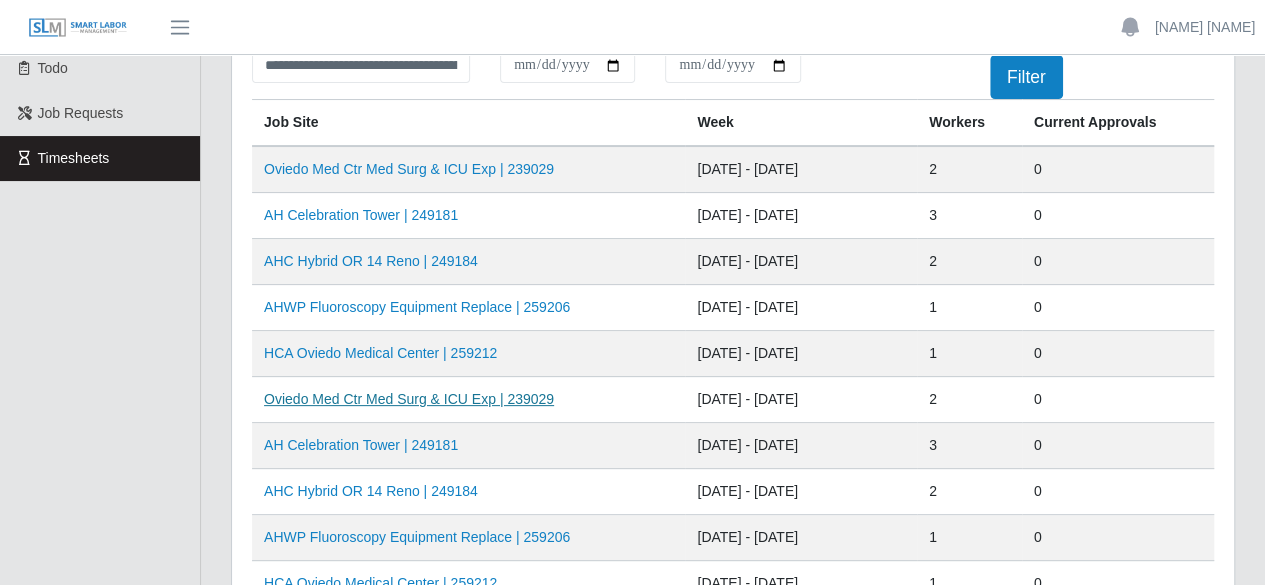 click on "Oviedo Med Ctr Med Surg & ICU Exp | 239029" at bounding box center (409, 399) 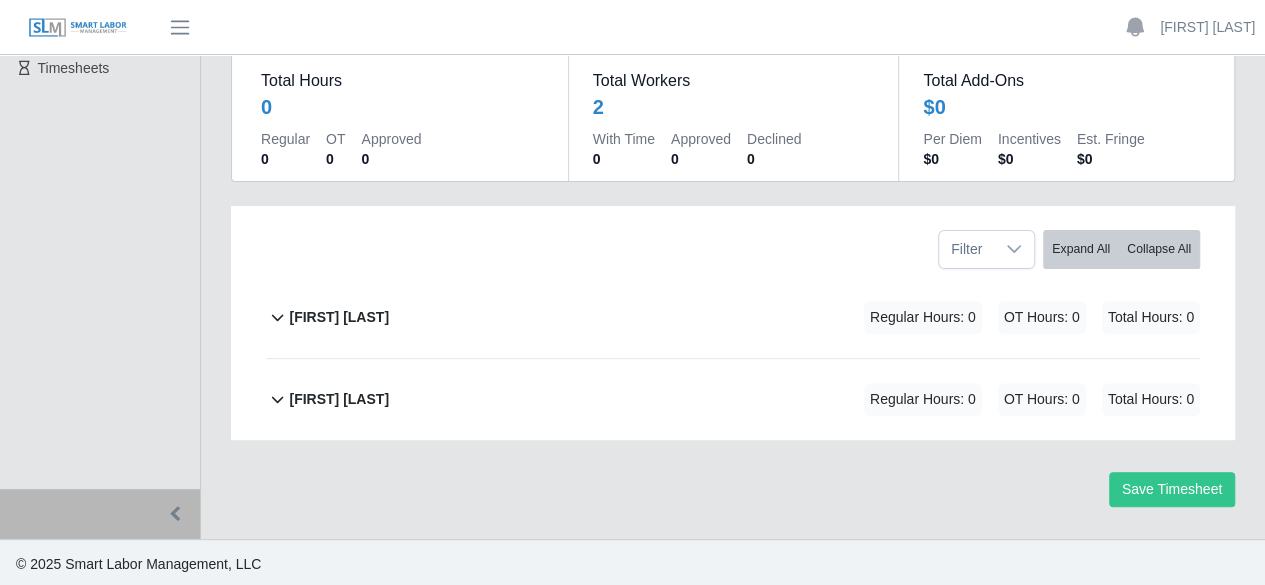 scroll, scrollTop: 0, scrollLeft: 0, axis: both 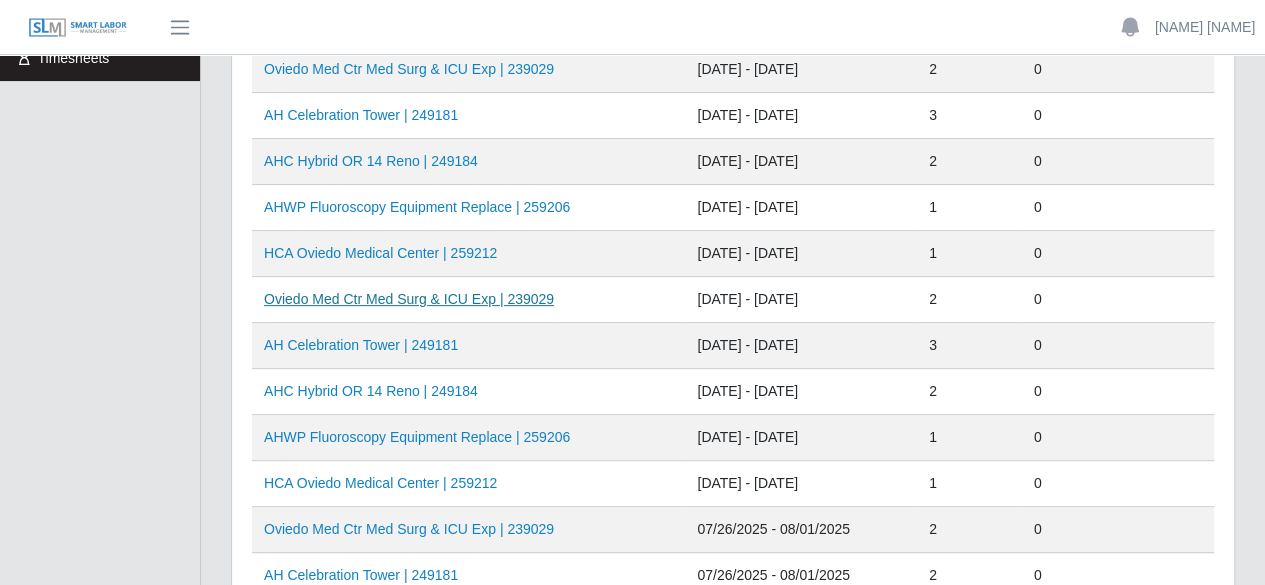 click on "Oviedo Med Ctr Med Surg & ICU Exp | 239029" at bounding box center [409, 299] 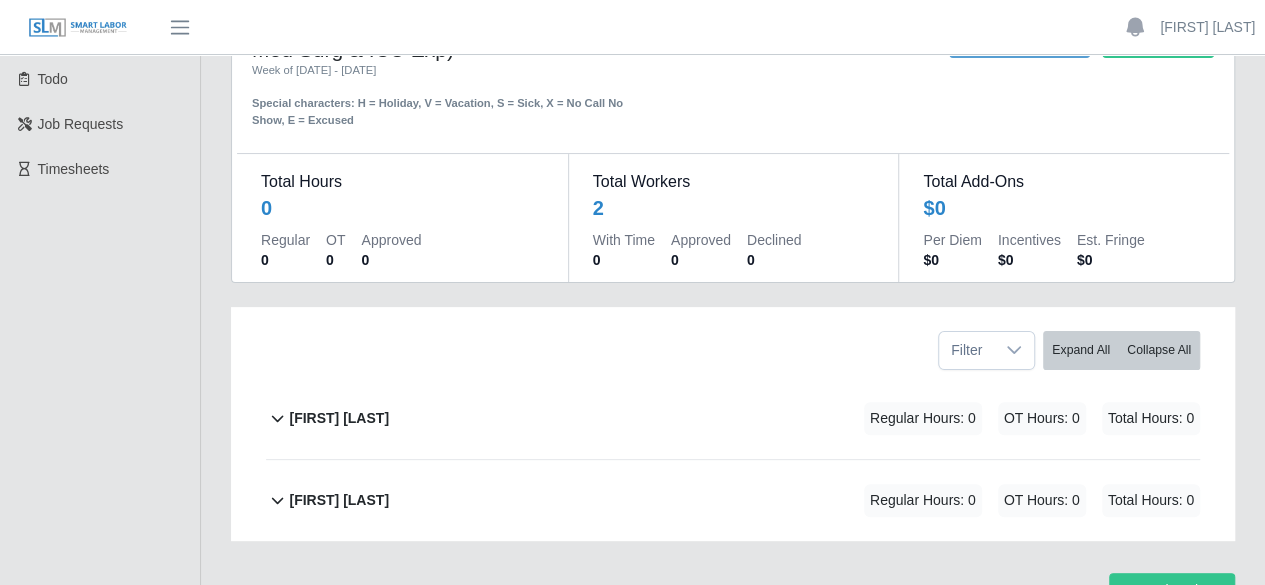scroll, scrollTop: 190, scrollLeft: 0, axis: vertical 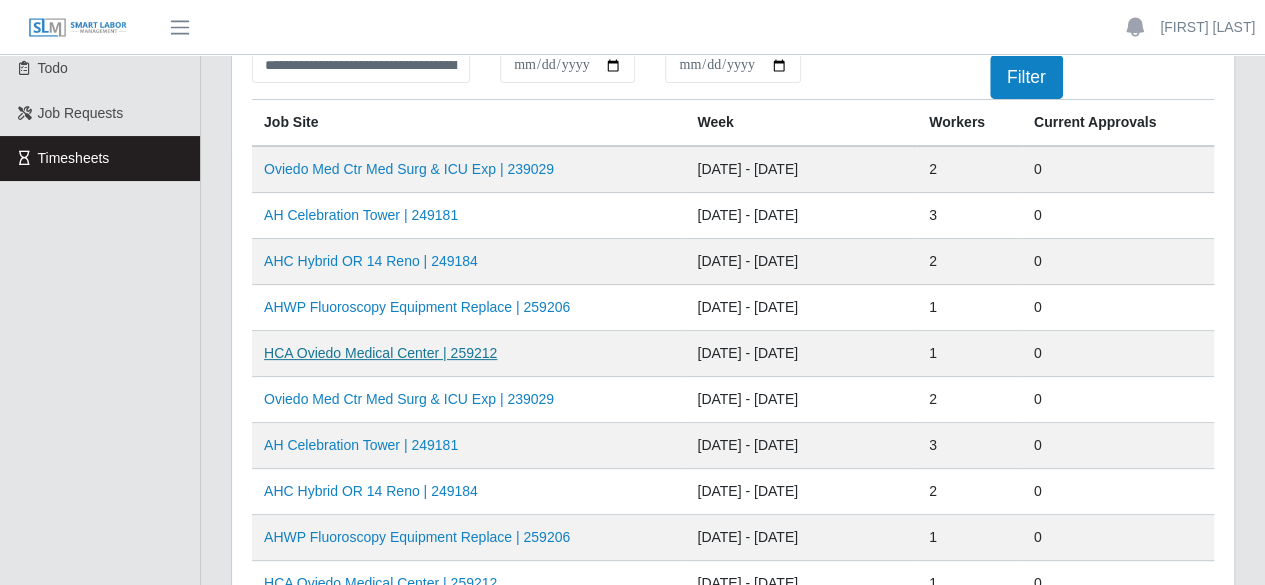 click on "HCA Oviedo Medical Center | 259212" at bounding box center [380, 353] 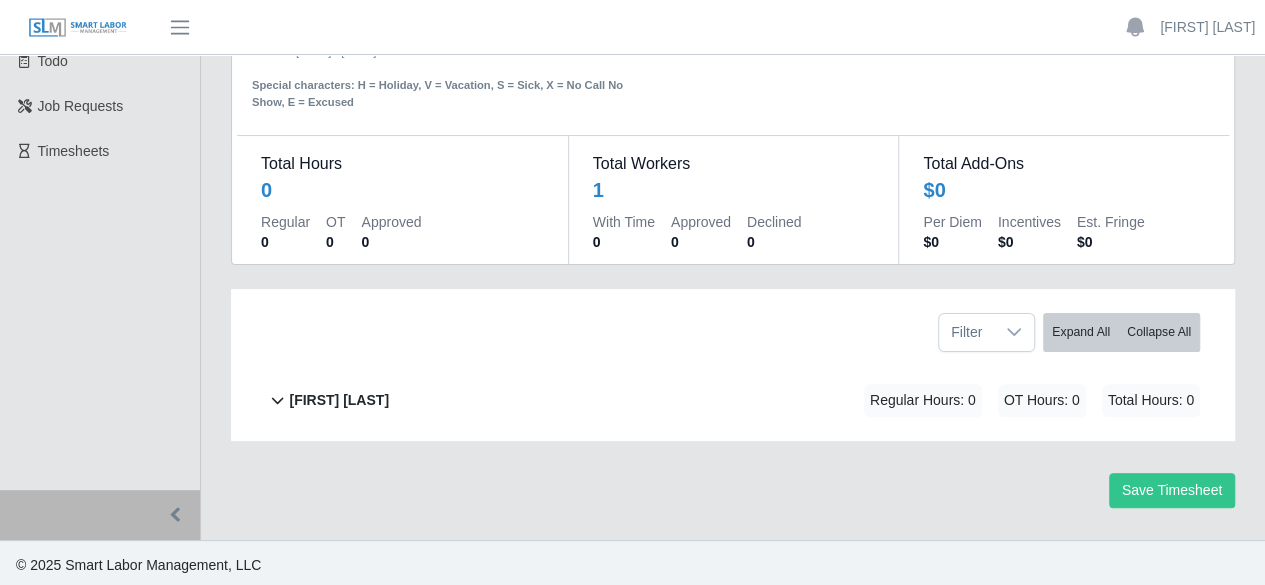 scroll, scrollTop: 109, scrollLeft: 0, axis: vertical 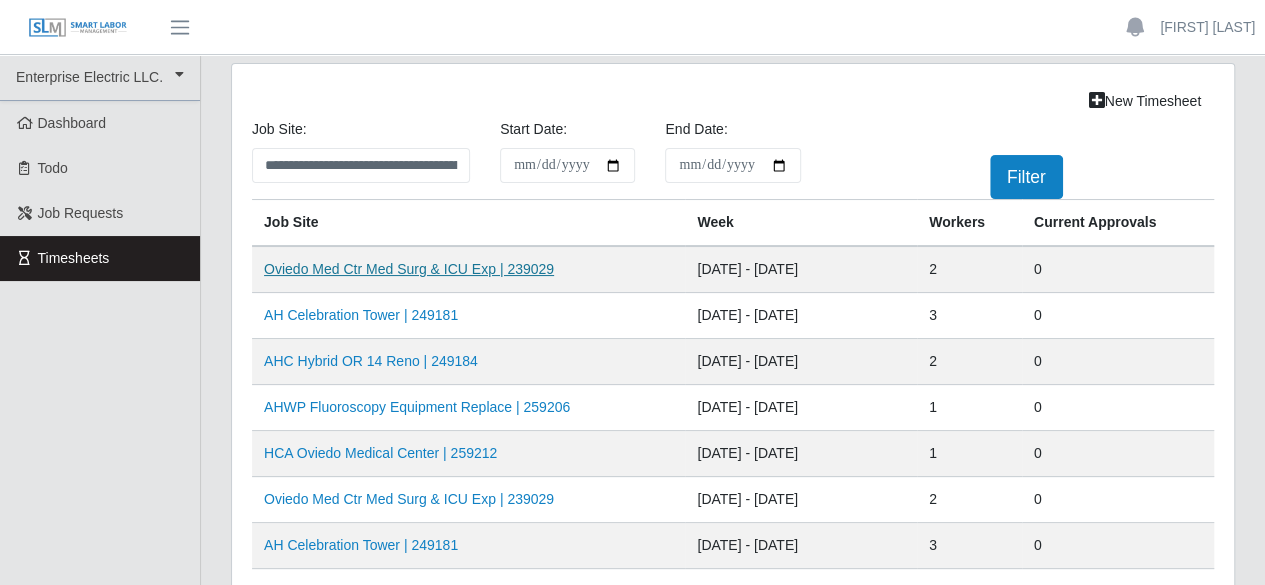 click on "Oviedo Med Ctr Med Surg & ICU Exp | 239029" at bounding box center [409, 269] 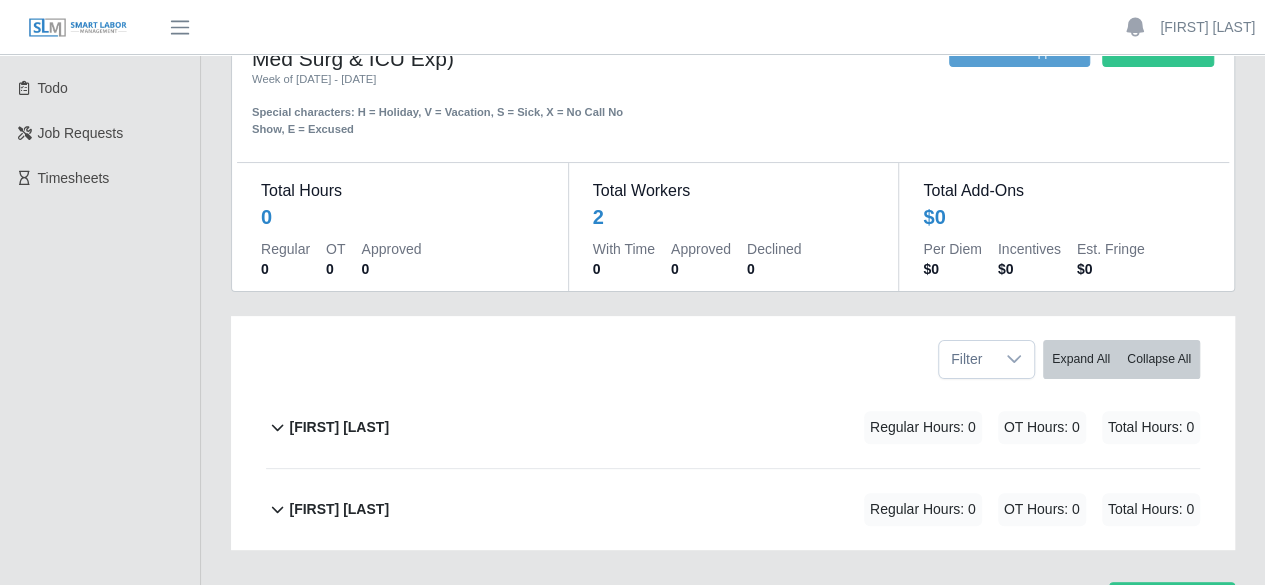 scroll, scrollTop: 190, scrollLeft: 0, axis: vertical 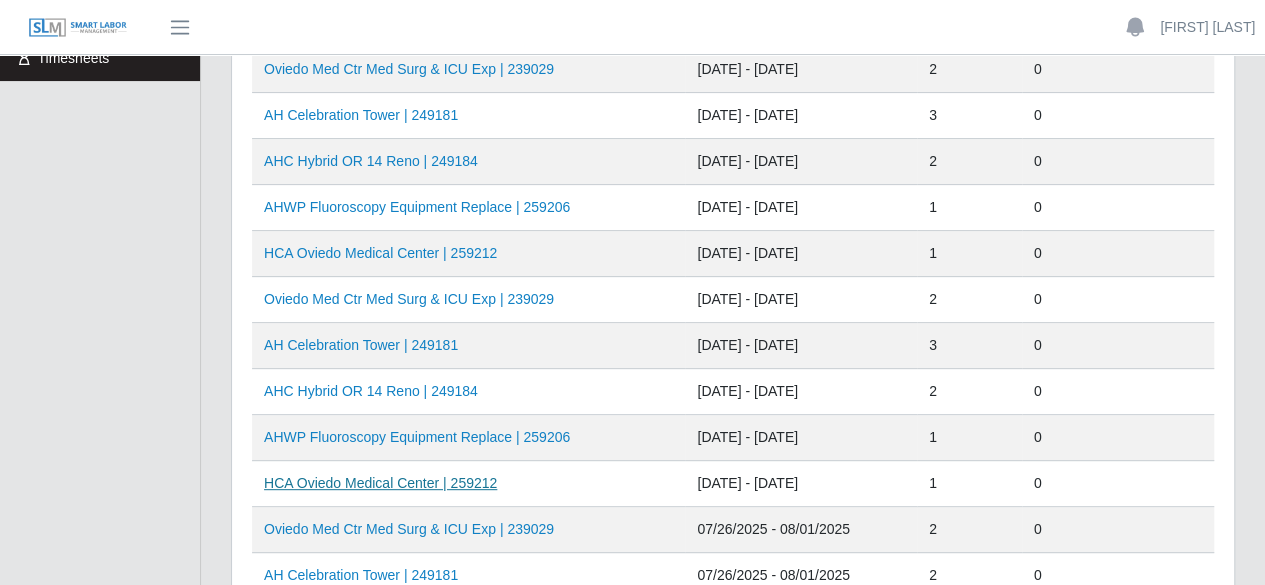 click on "HCA Oviedo Medical Center | 259212" at bounding box center (380, 483) 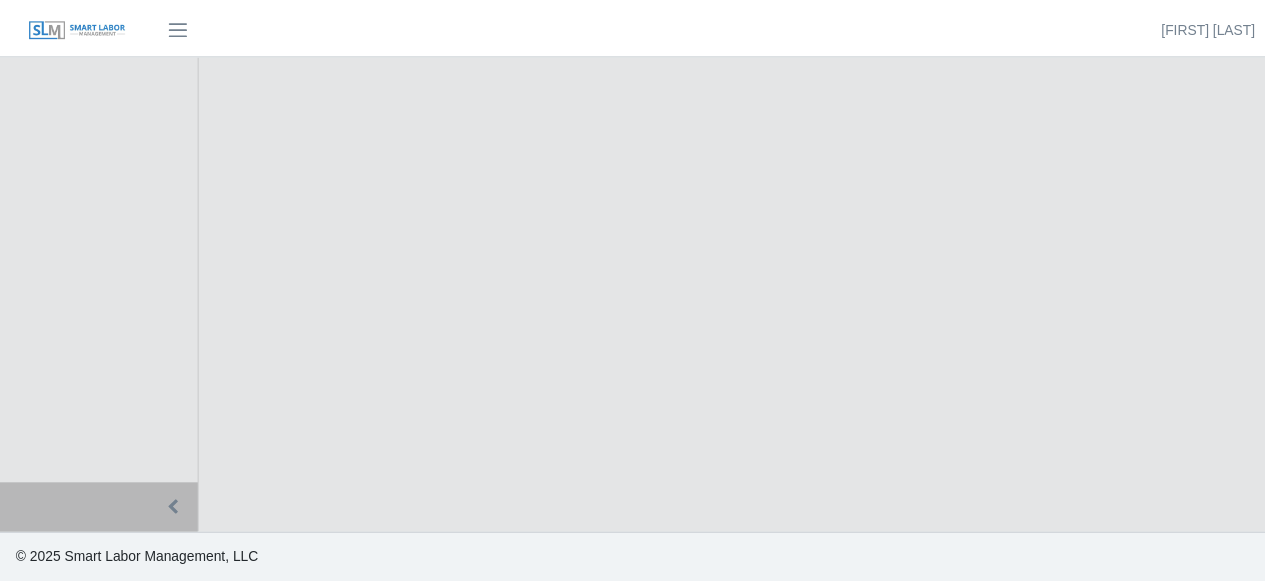 scroll, scrollTop: 0, scrollLeft: 0, axis: both 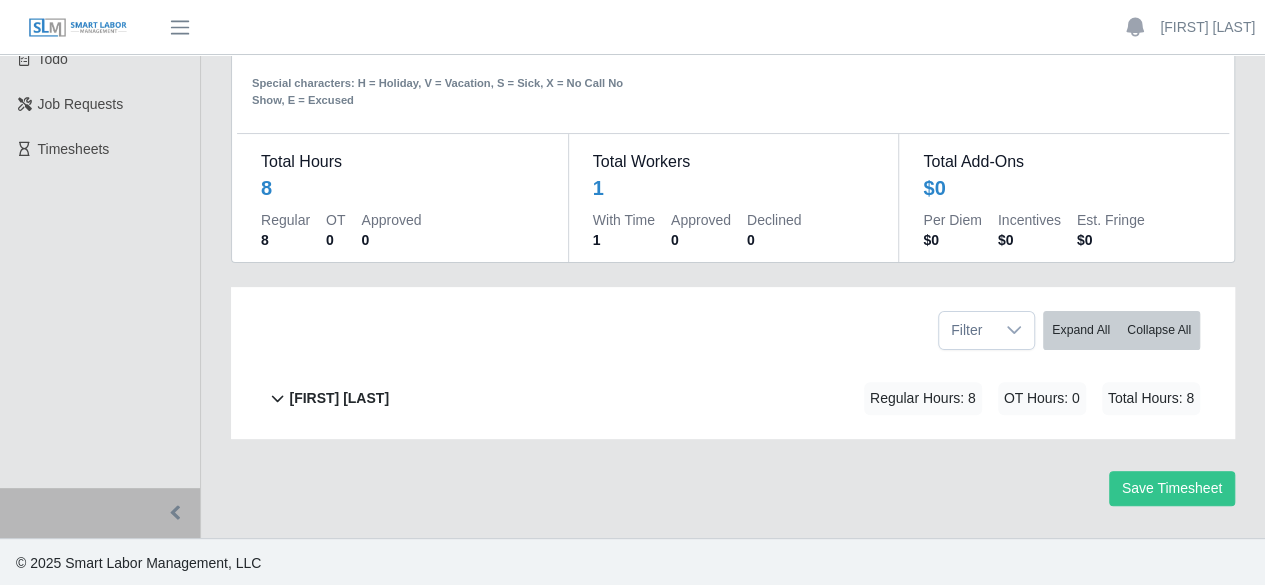 click on "Liroi Anguiano" at bounding box center (339, 398) 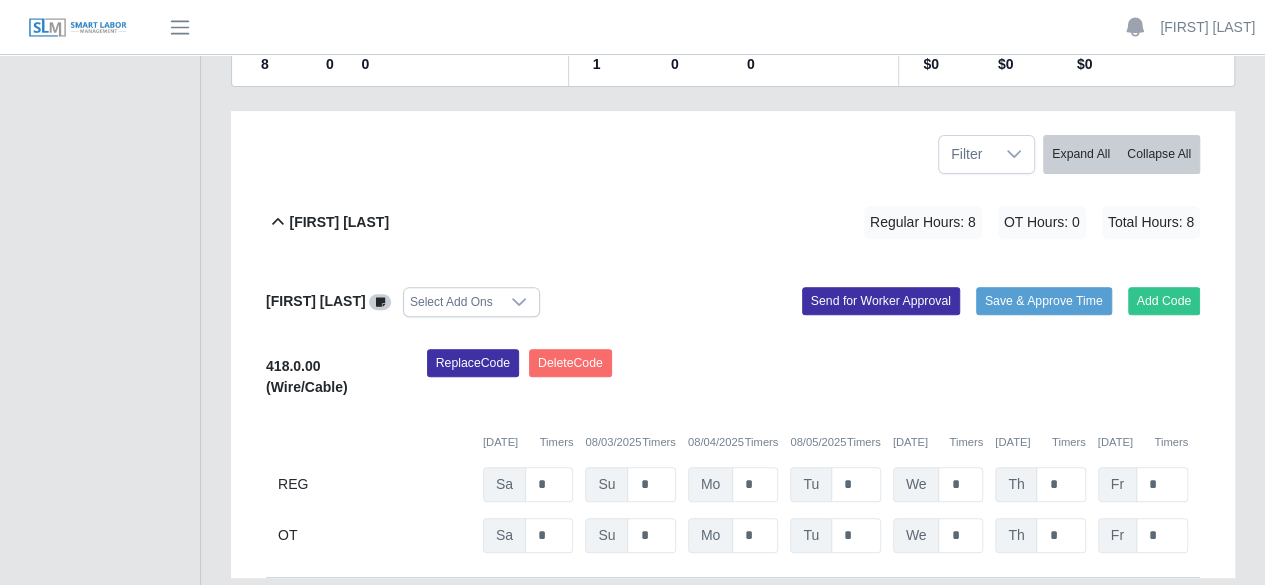 scroll, scrollTop: 400, scrollLeft: 0, axis: vertical 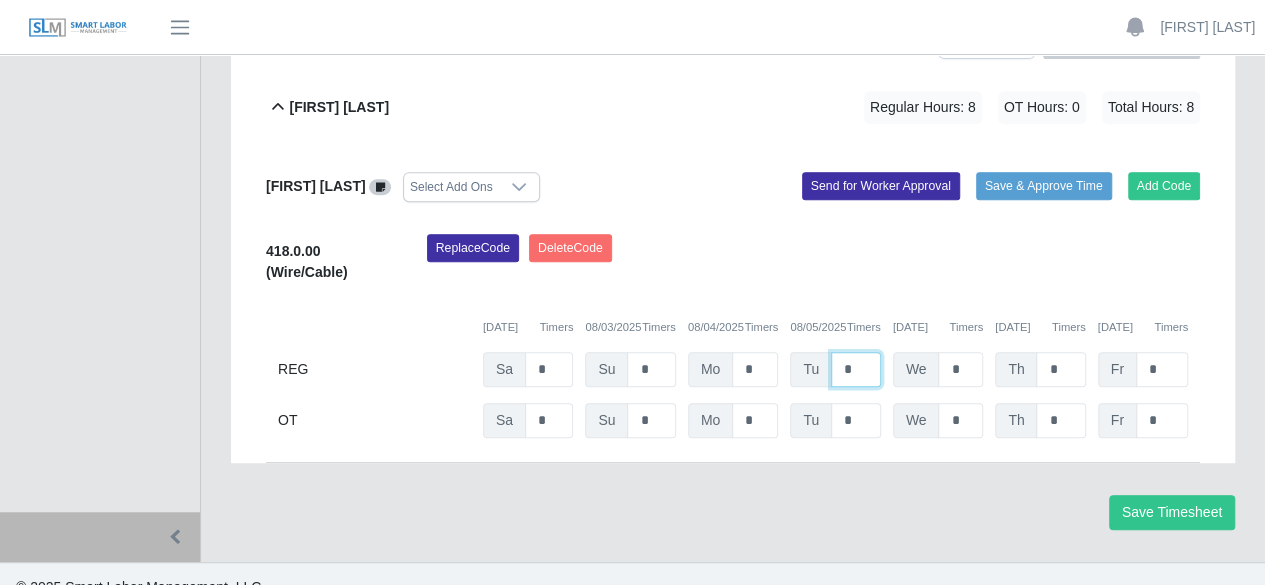 click on "*" at bounding box center (856, 369) 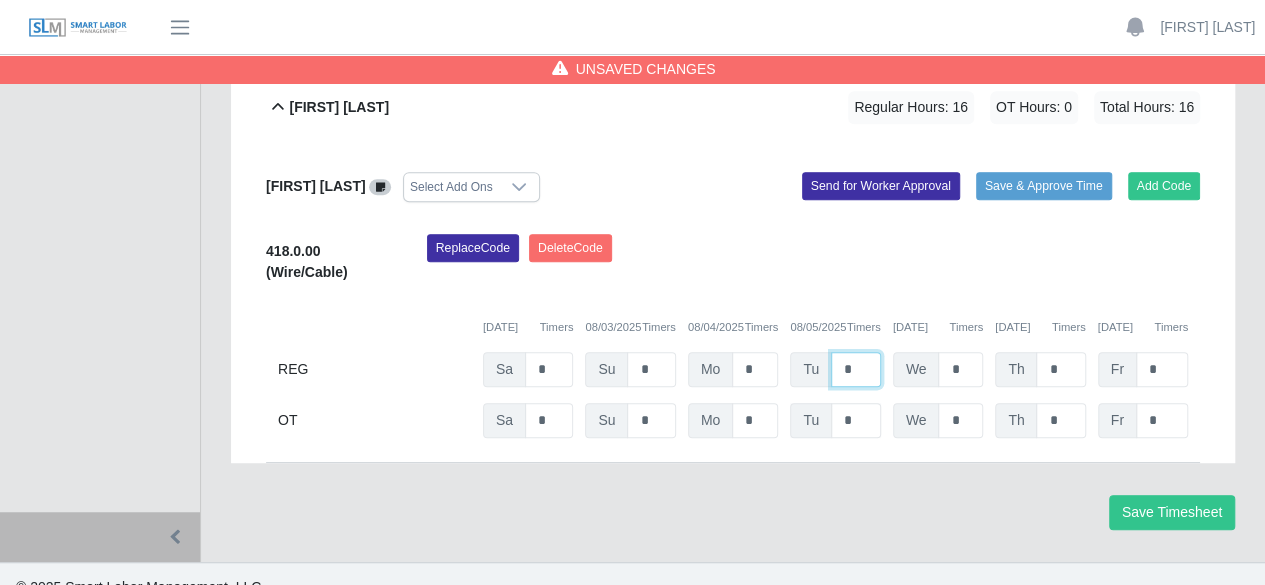 type on "*" 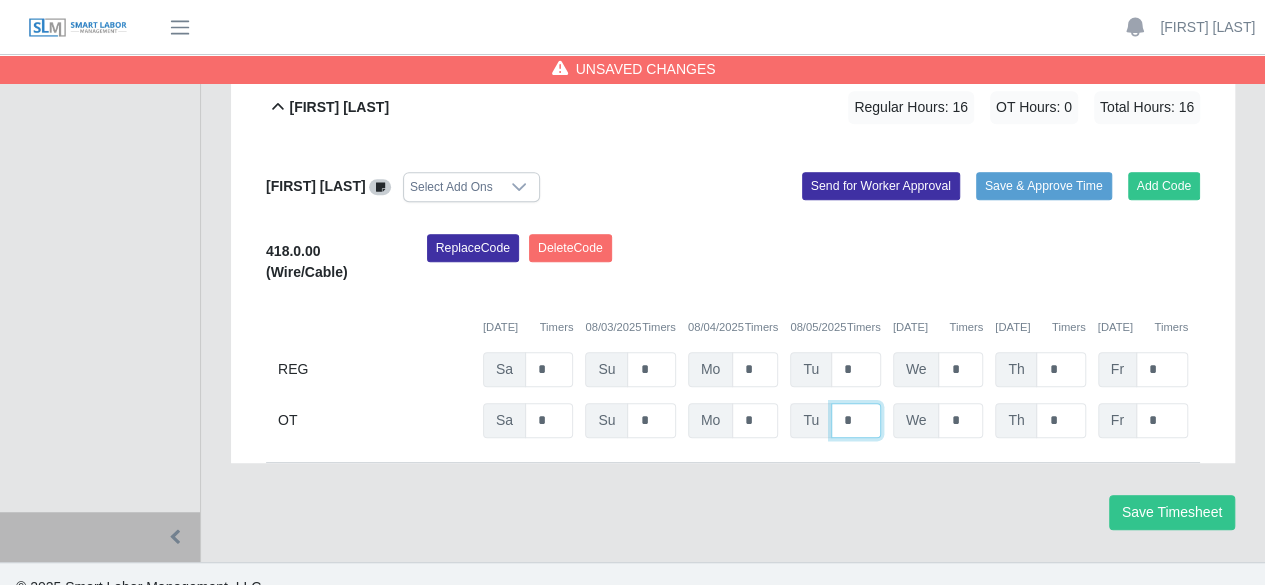 click on "*" at bounding box center [856, 420] 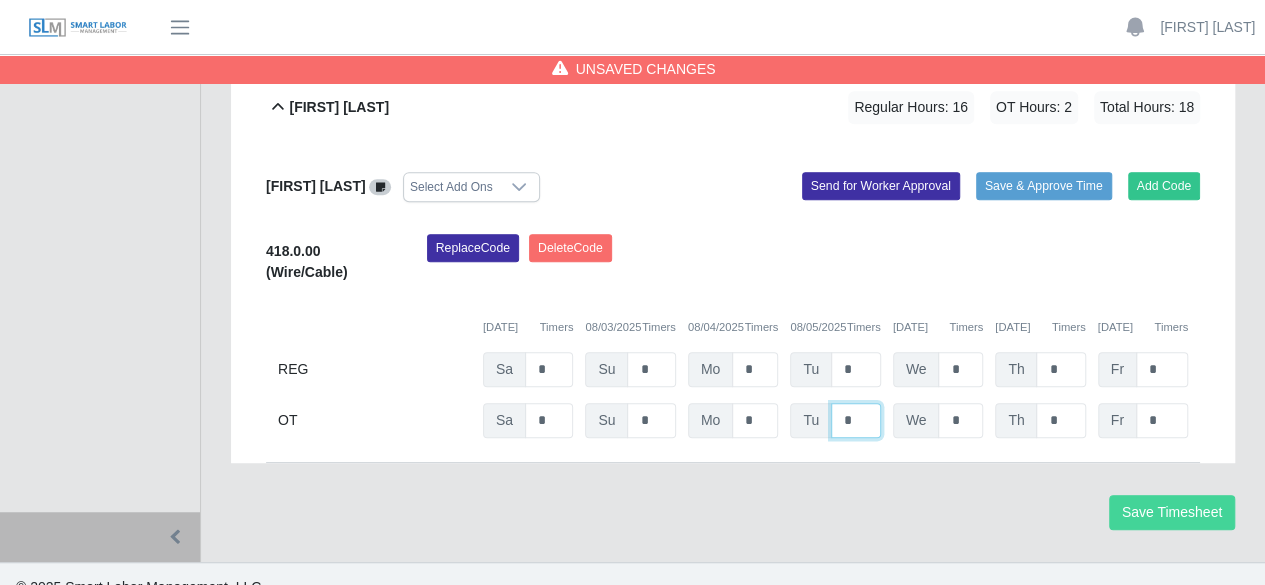 type on "*" 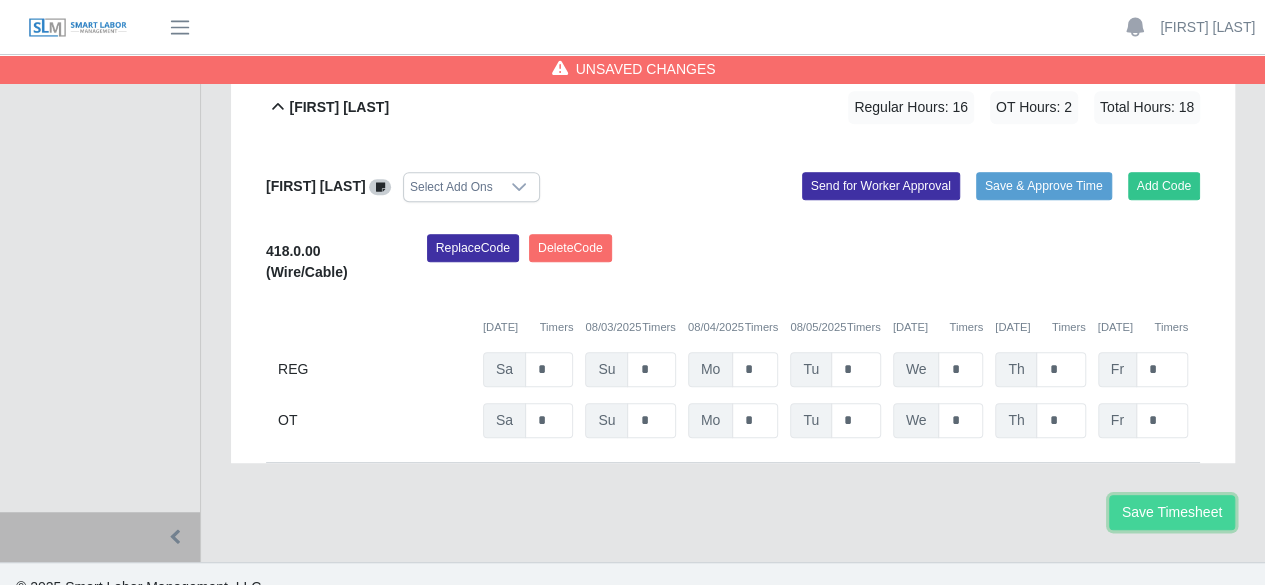 click on "Save
Timesheet" at bounding box center [1172, 512] 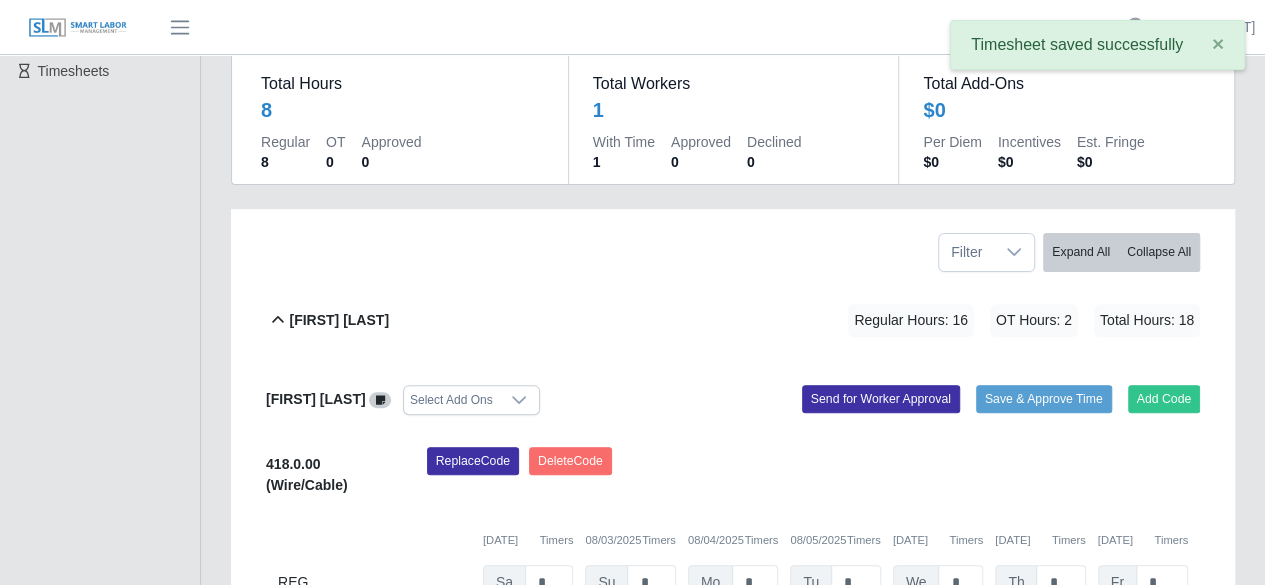 scroll, scrollTop: 0, scrollLeft: 0, axis: both 